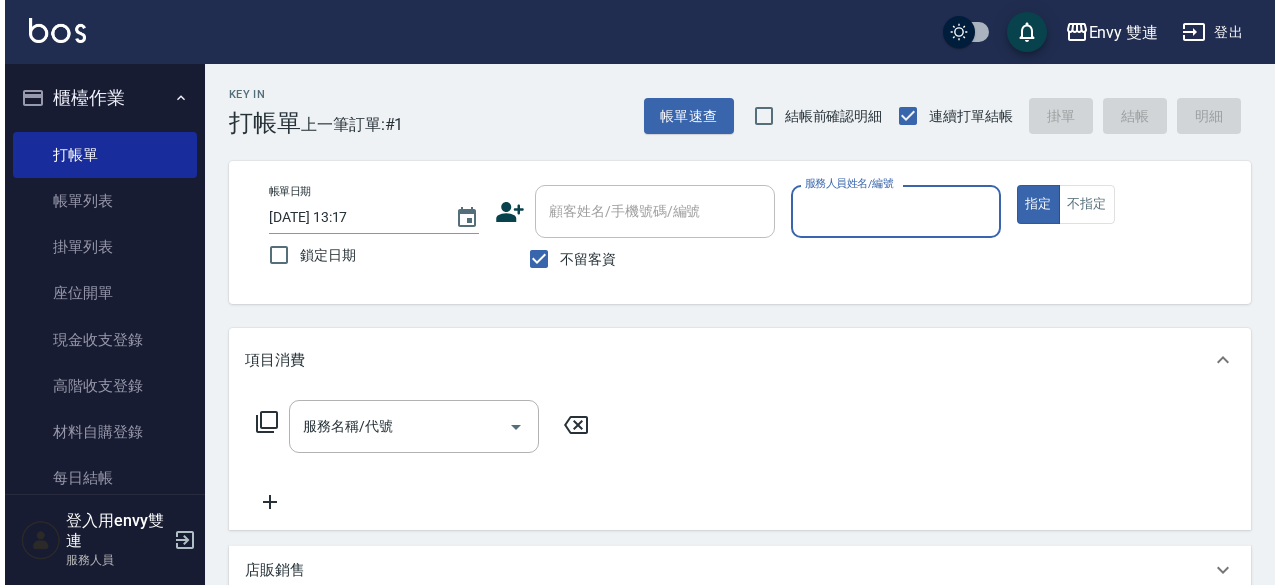 scroll, scrollTop: 0, scrollLeft: 0, axis: both 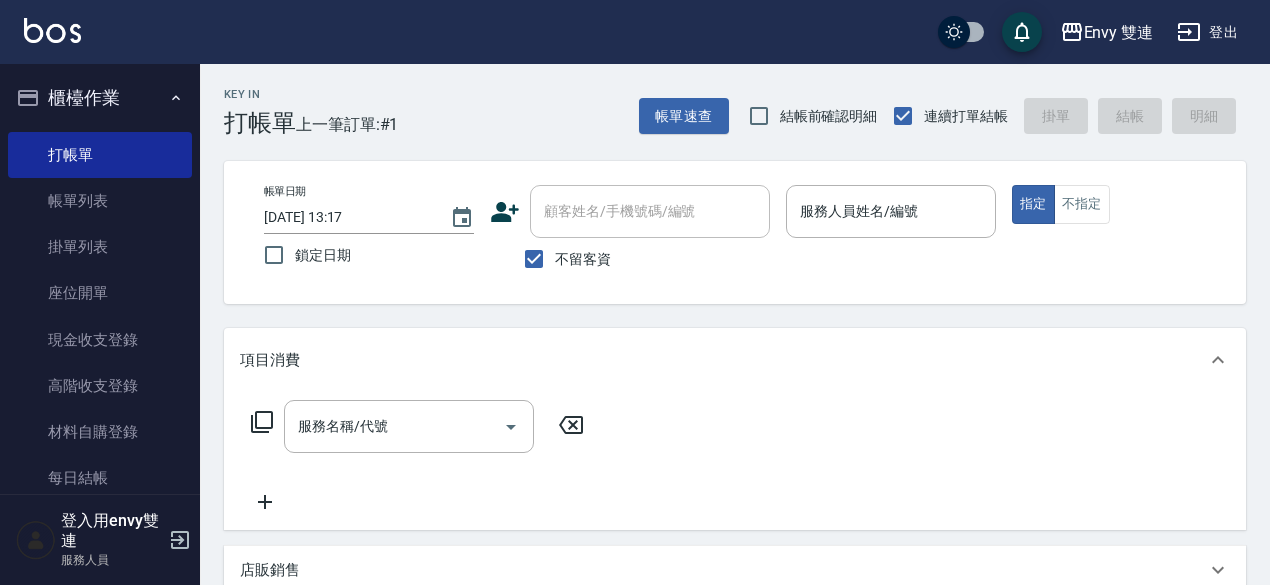click 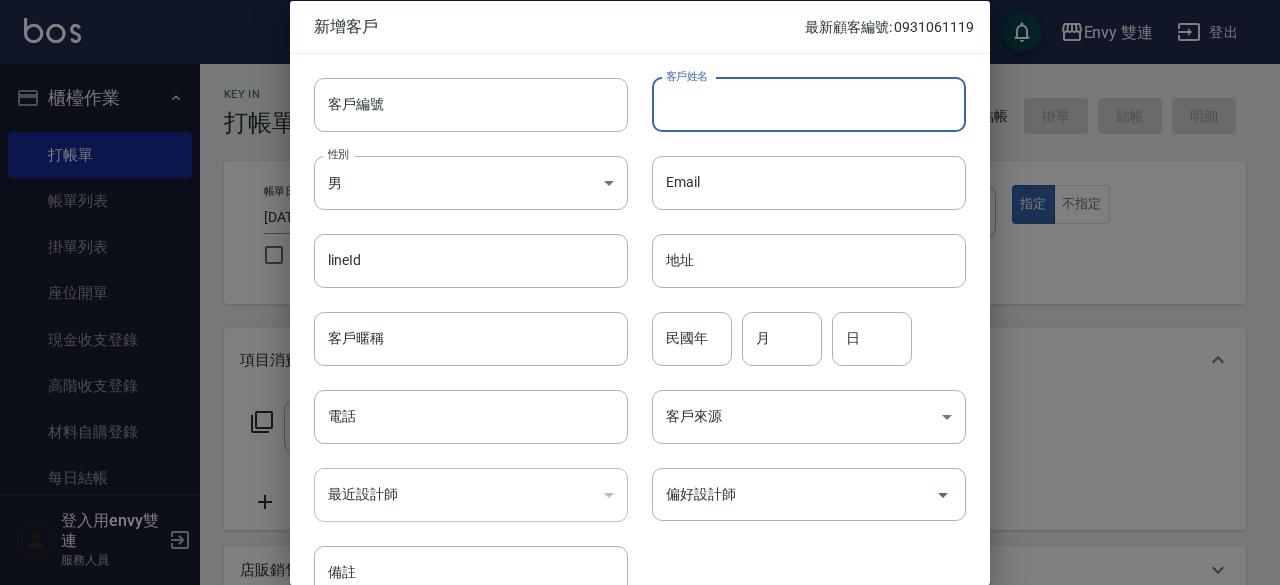 click on "客戶姓名" at bounding box center [809, 104] 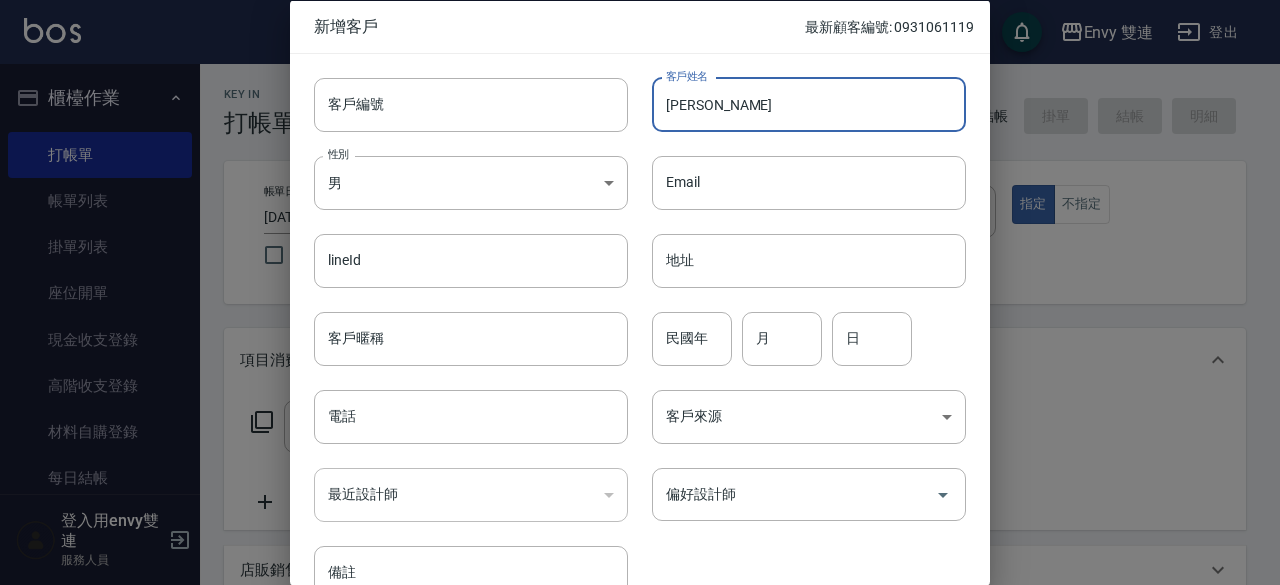 type on "[PERSON_NAME]" 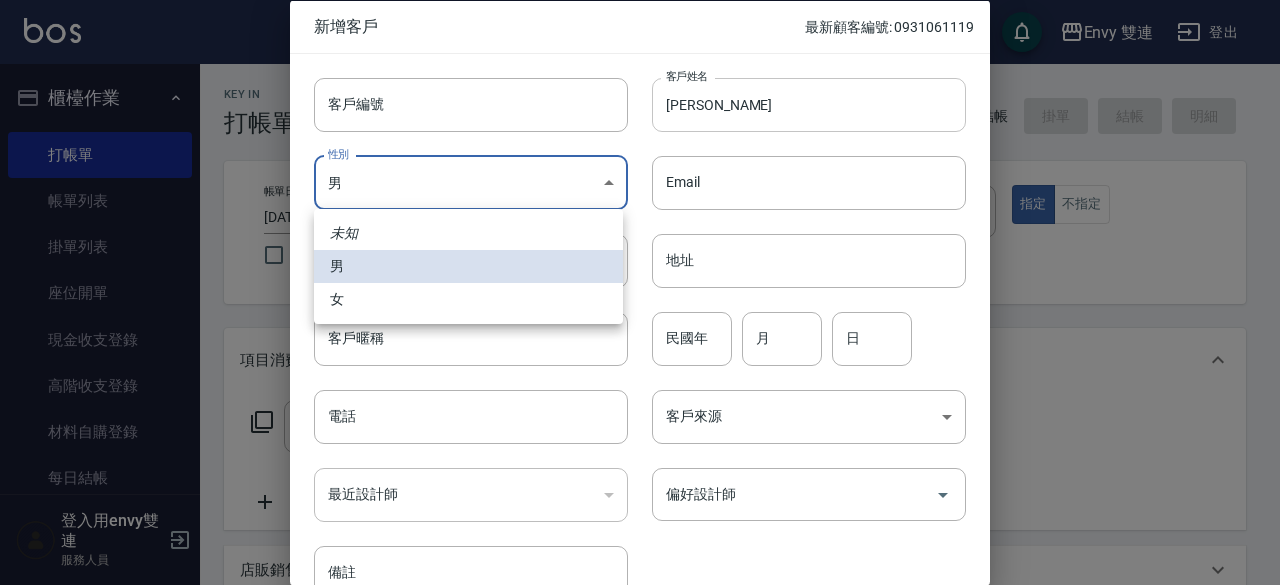 type 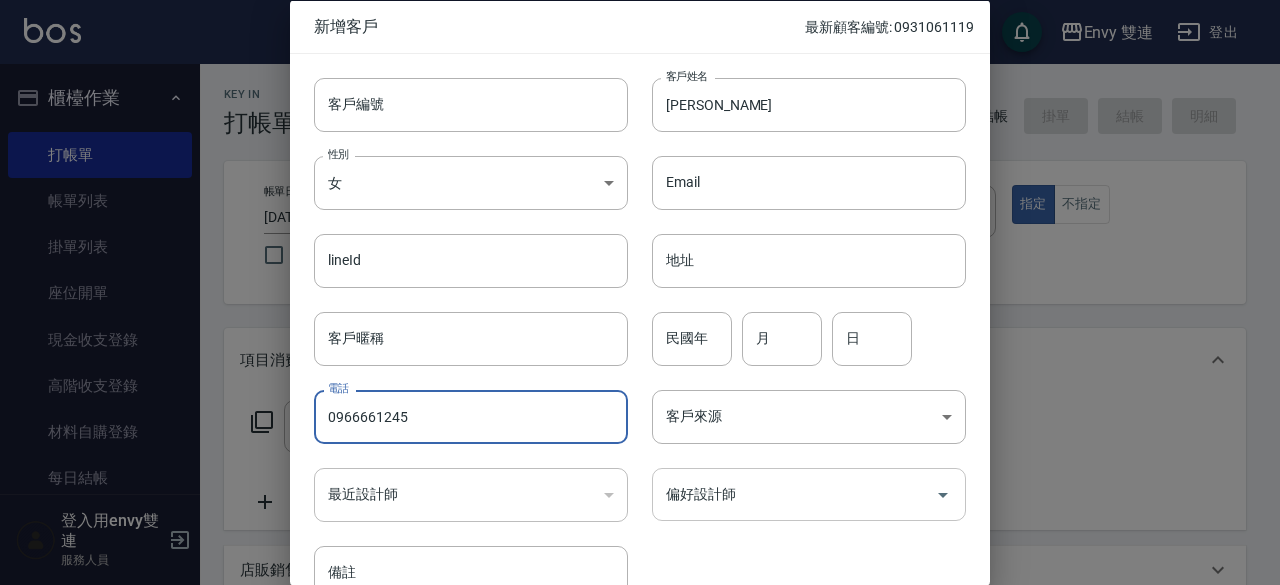 type on "0966661245" 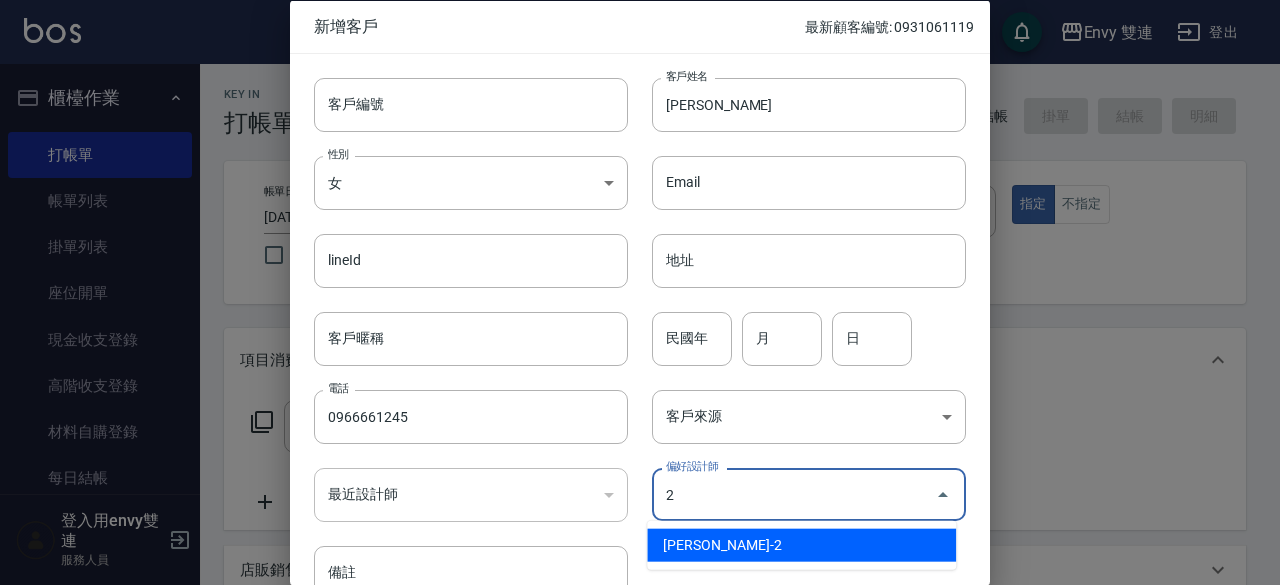 type on "[PERSON_NAME]" 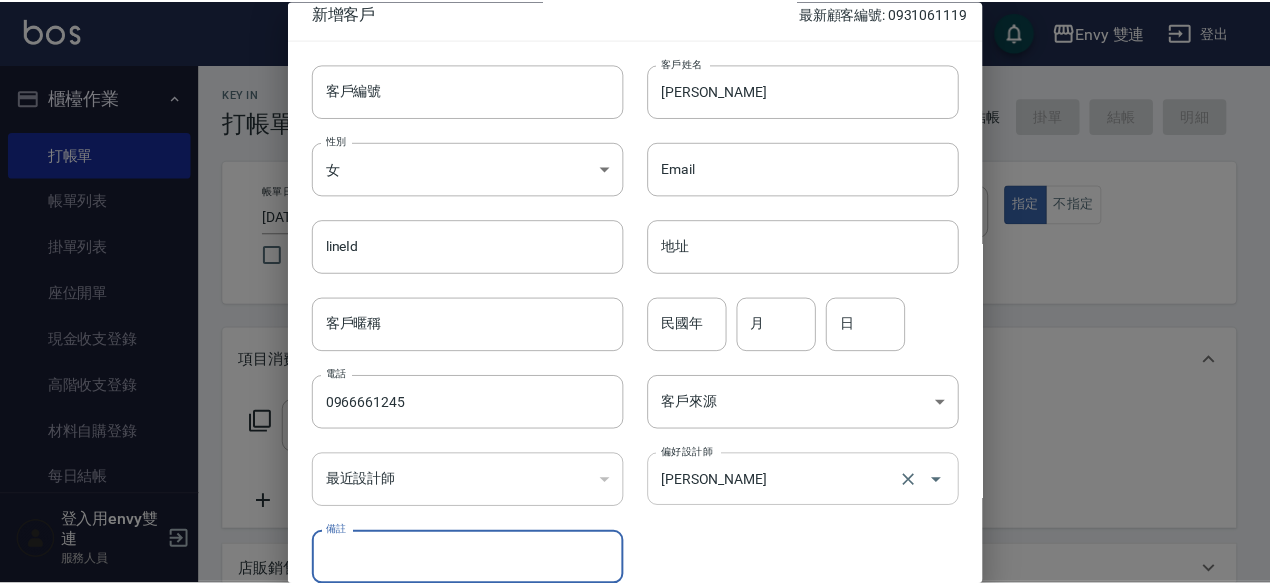 scroll, scrollTop: 107, scrollLeft: 0, axis: vertical 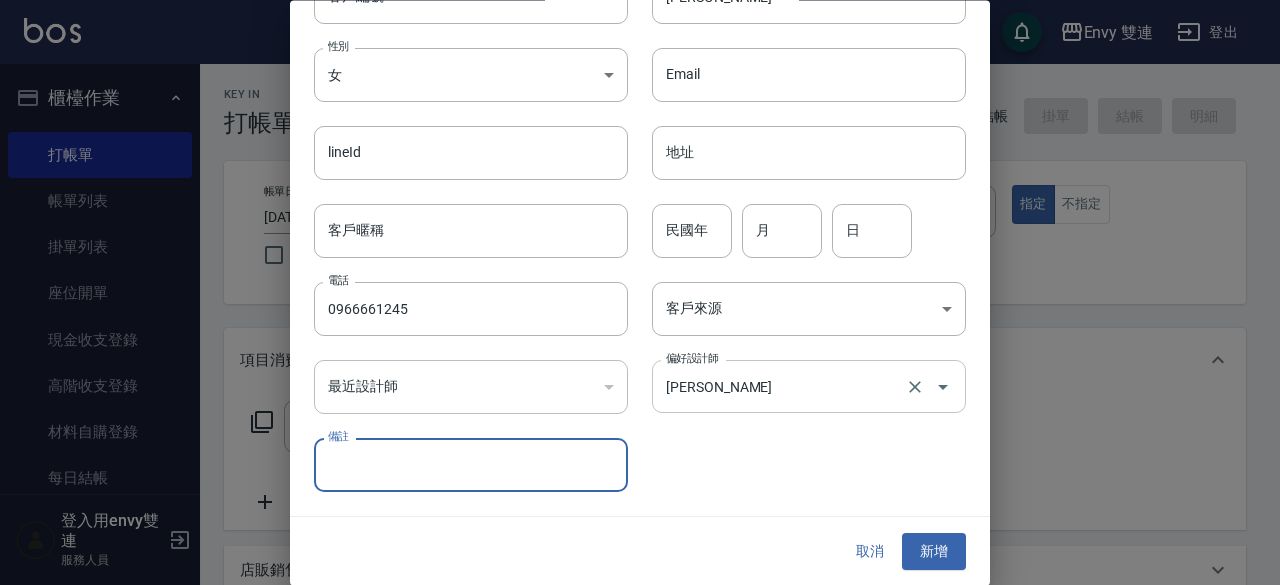 type 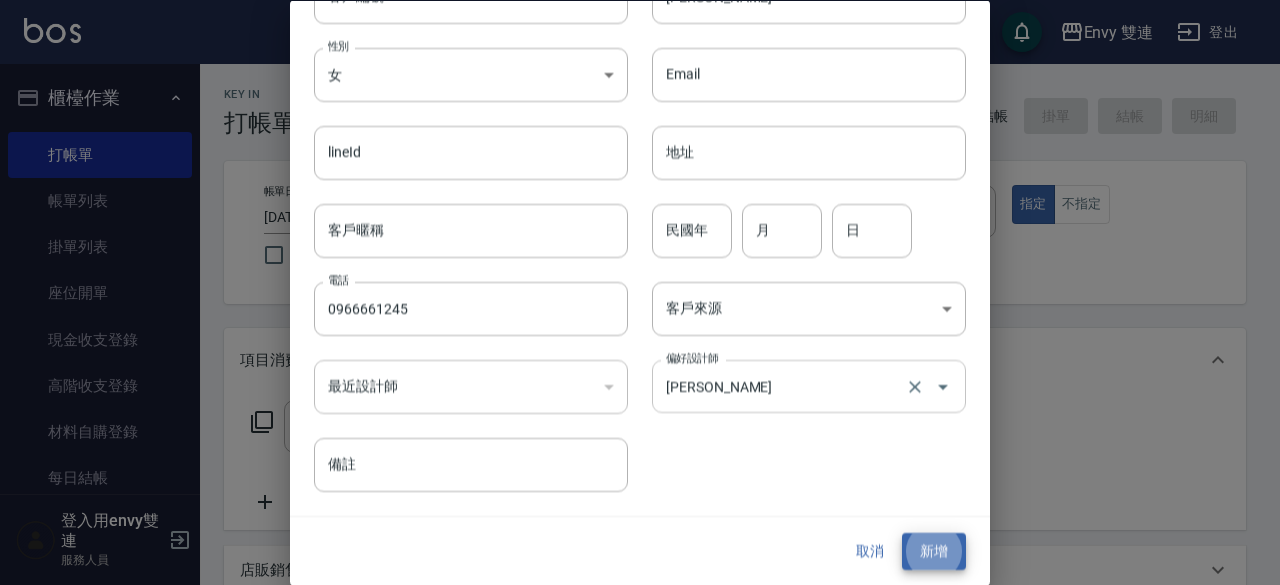 click on "新增" at bounding box center [934, 552] 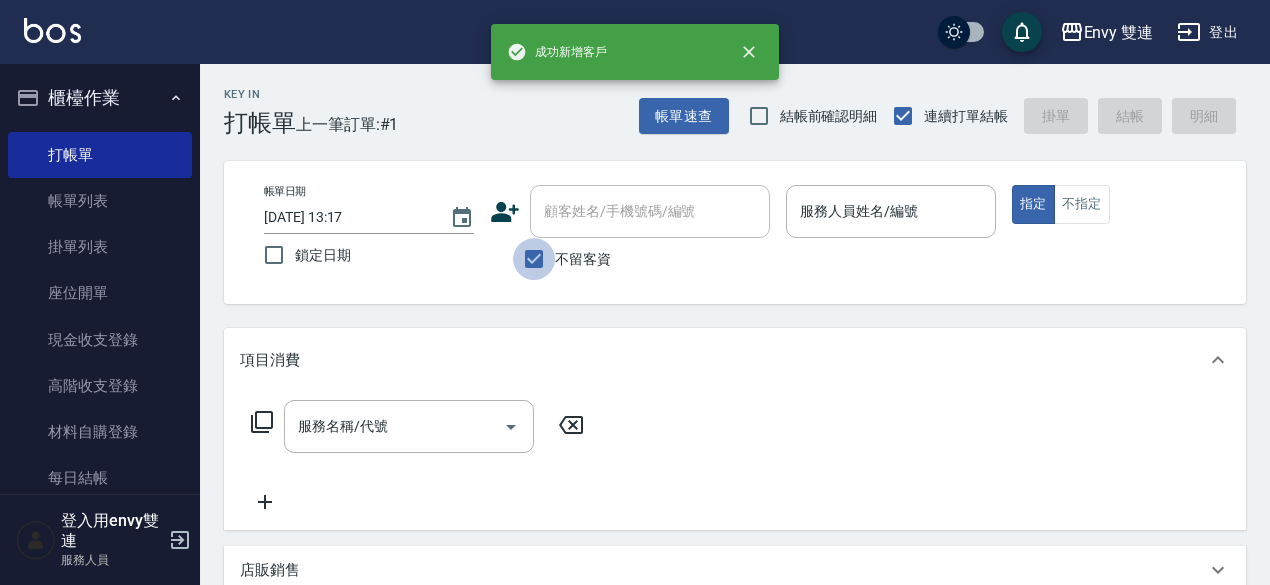click on "不留客資" at bounding box center [534, 259] 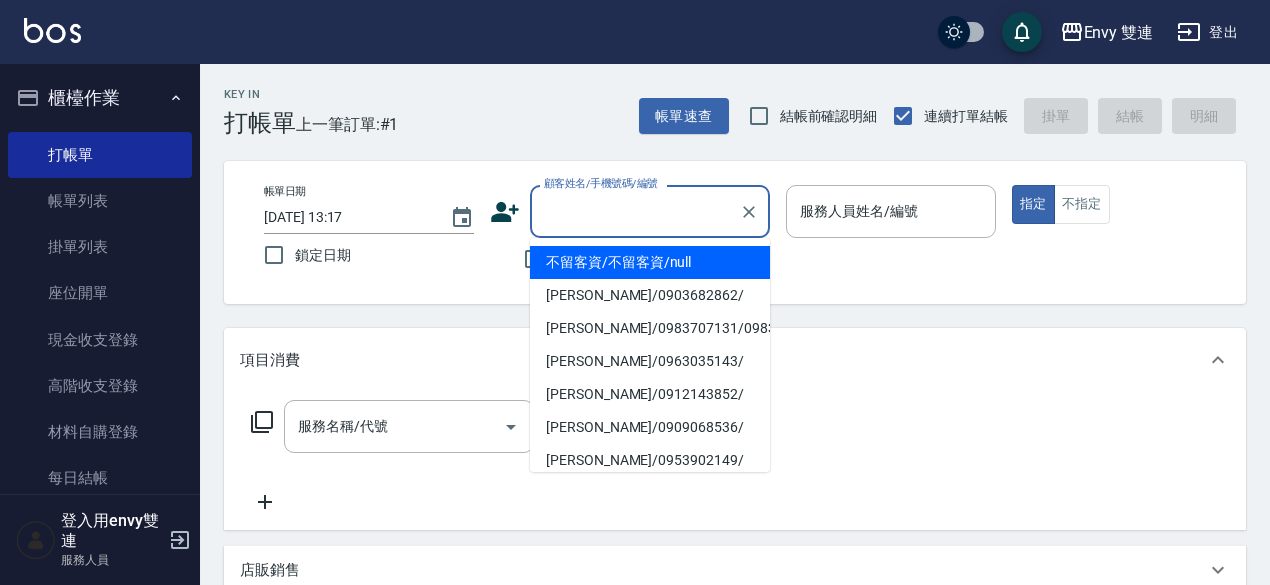 click on "顧客姓名/手機號碼/編號" at bounding box center [635, 211] 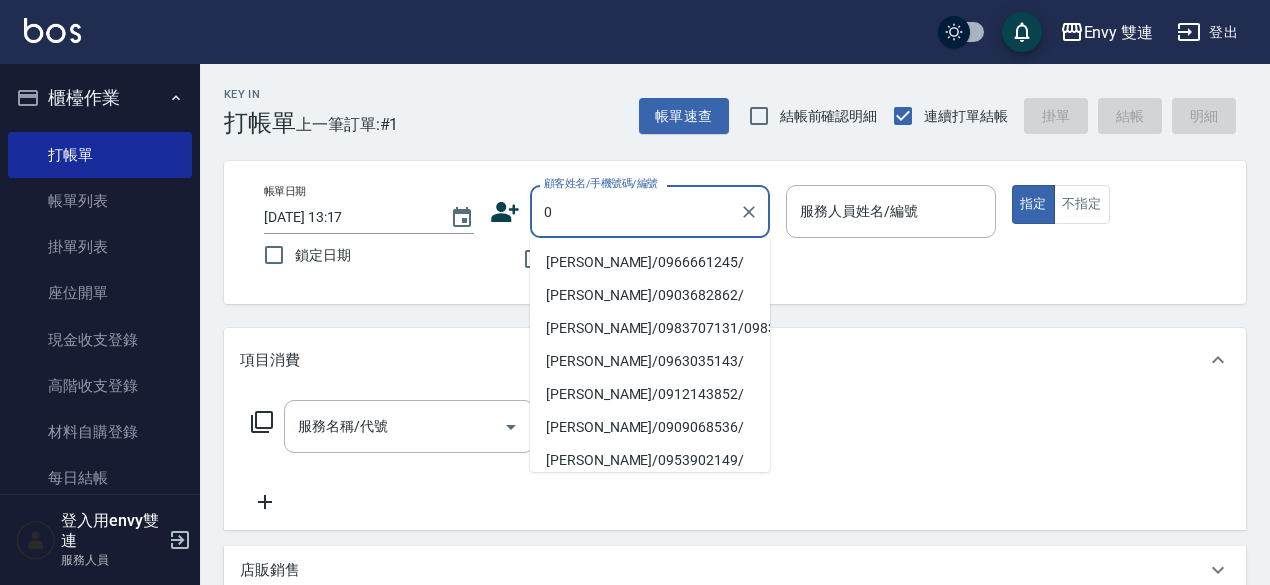 type on "[PERSON_NAME]/0966661245/" 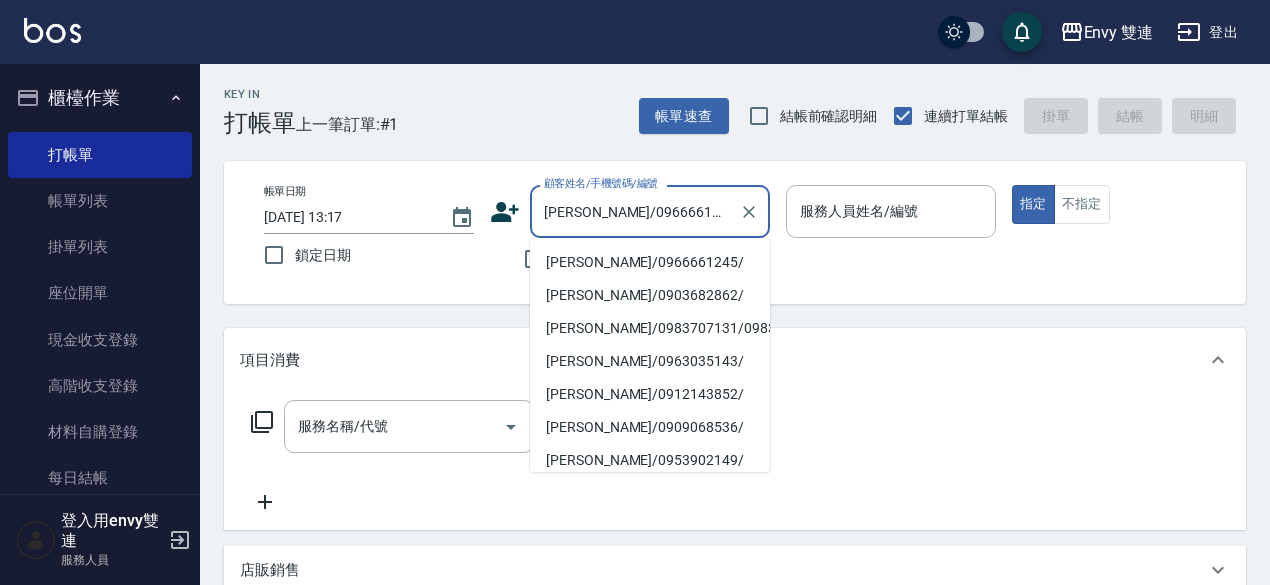 type on "Ina-2" 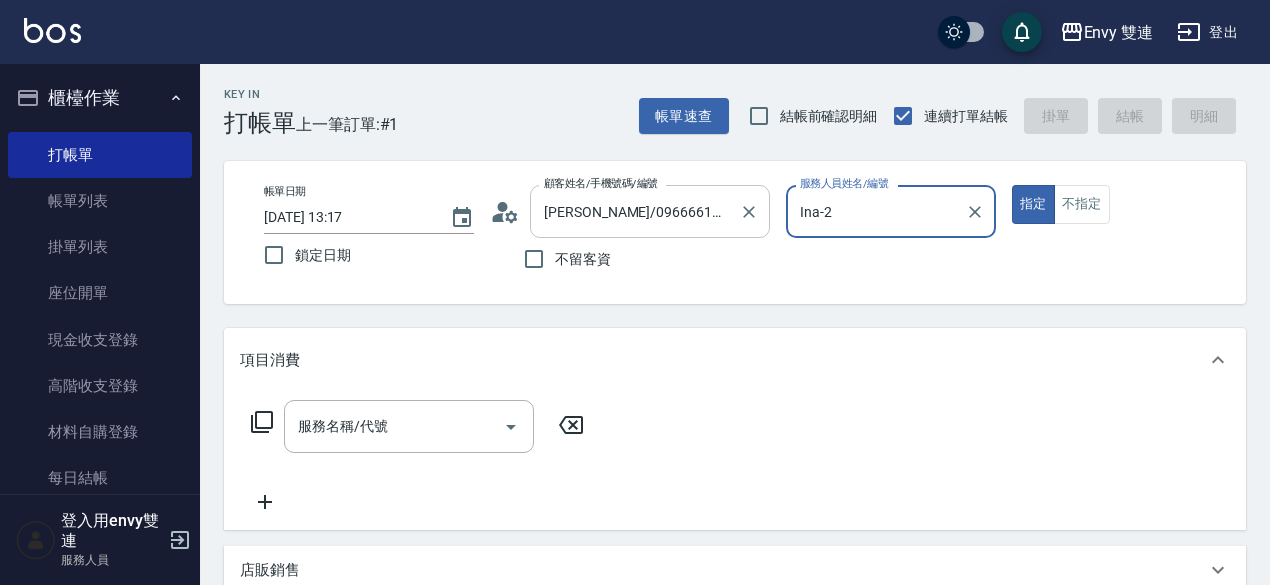 click on "指定" at bounding box center [1033, 204] 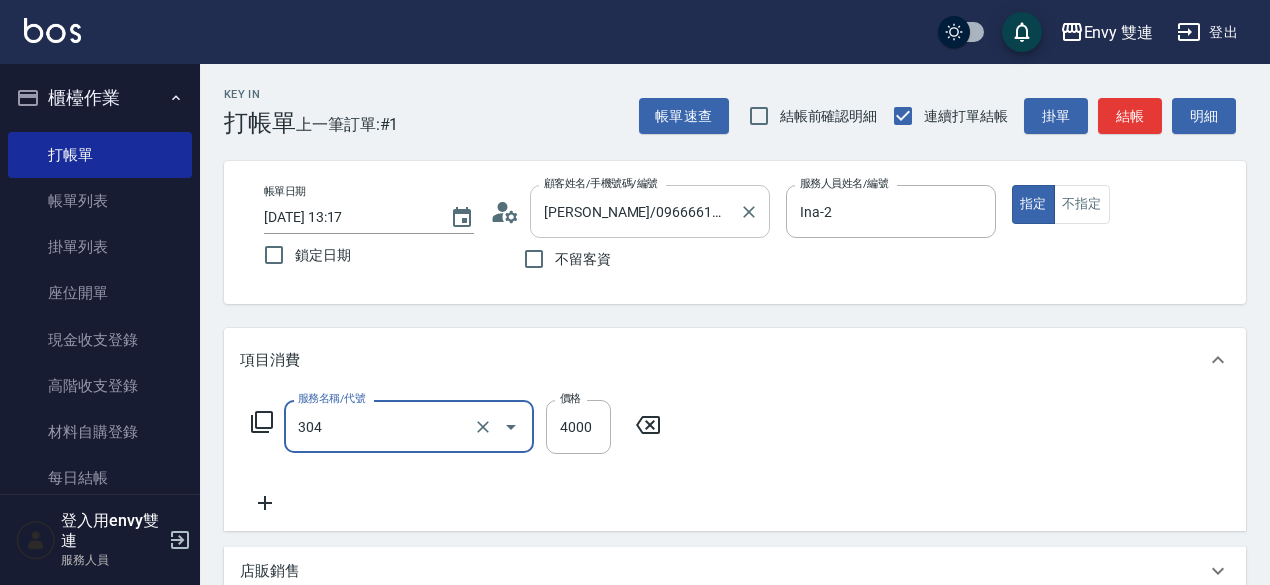 type on "縮毛矯正 (304)" 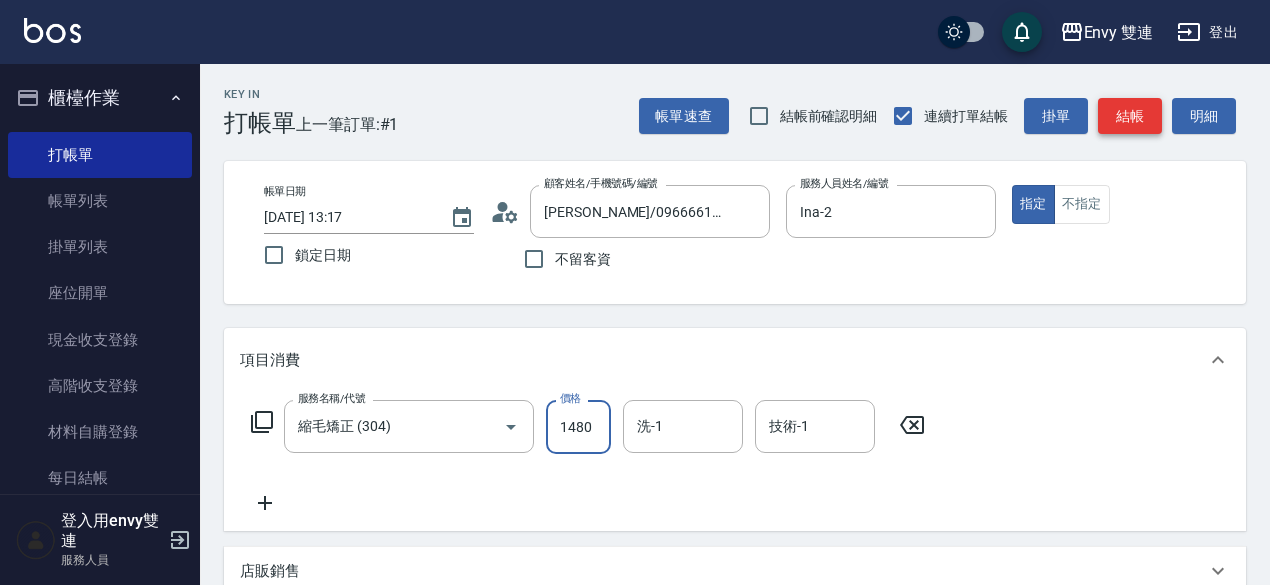 type on "1480" 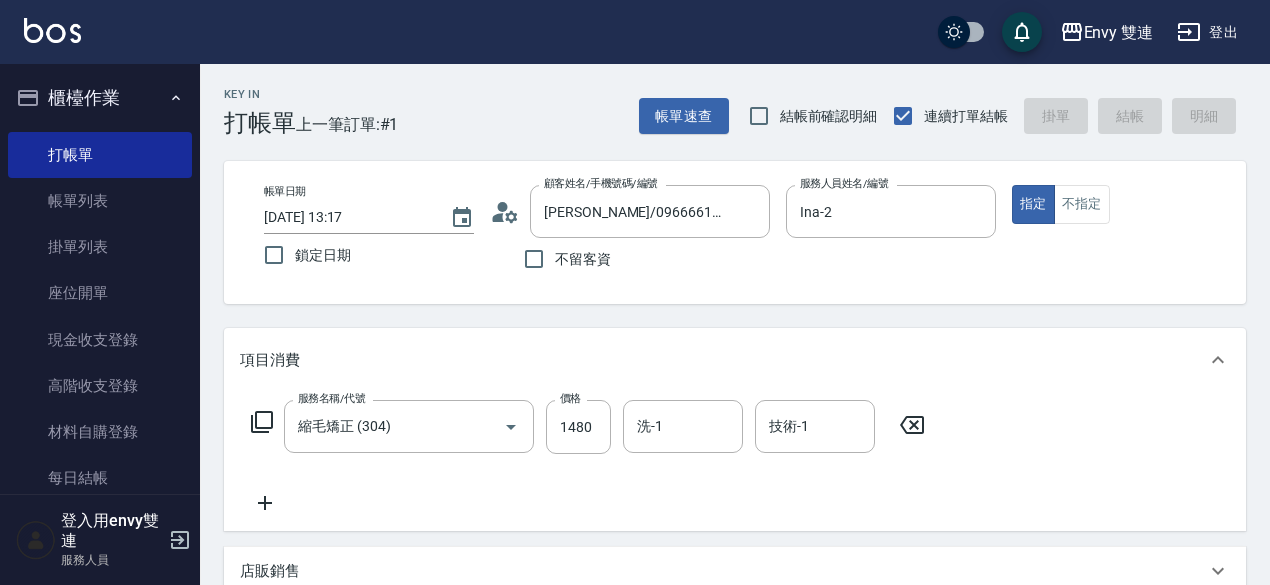 type on "[DATE] 16:06" 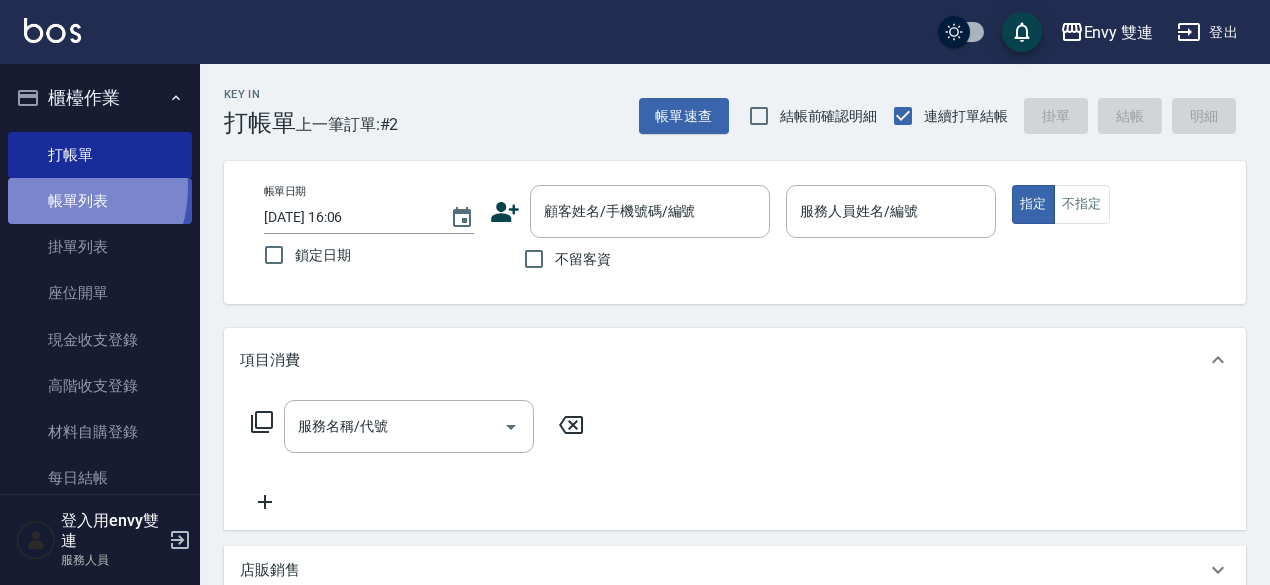 click on "帳單列表" at bounding box center [100, 201] 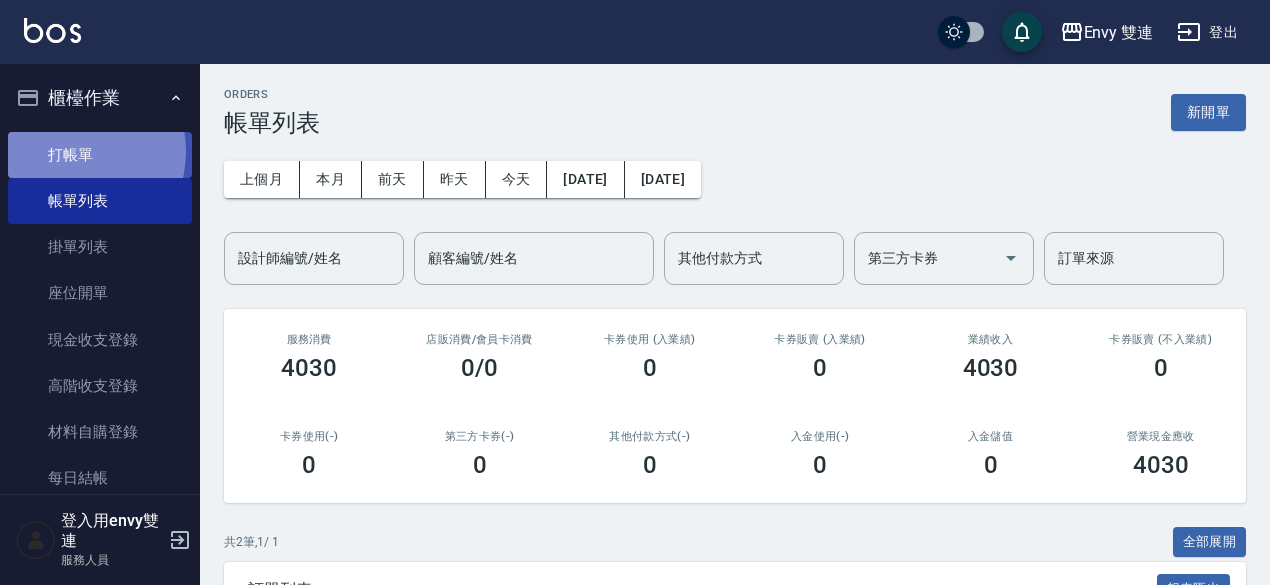 click on "打帳單" at bounding box center [100, 155] 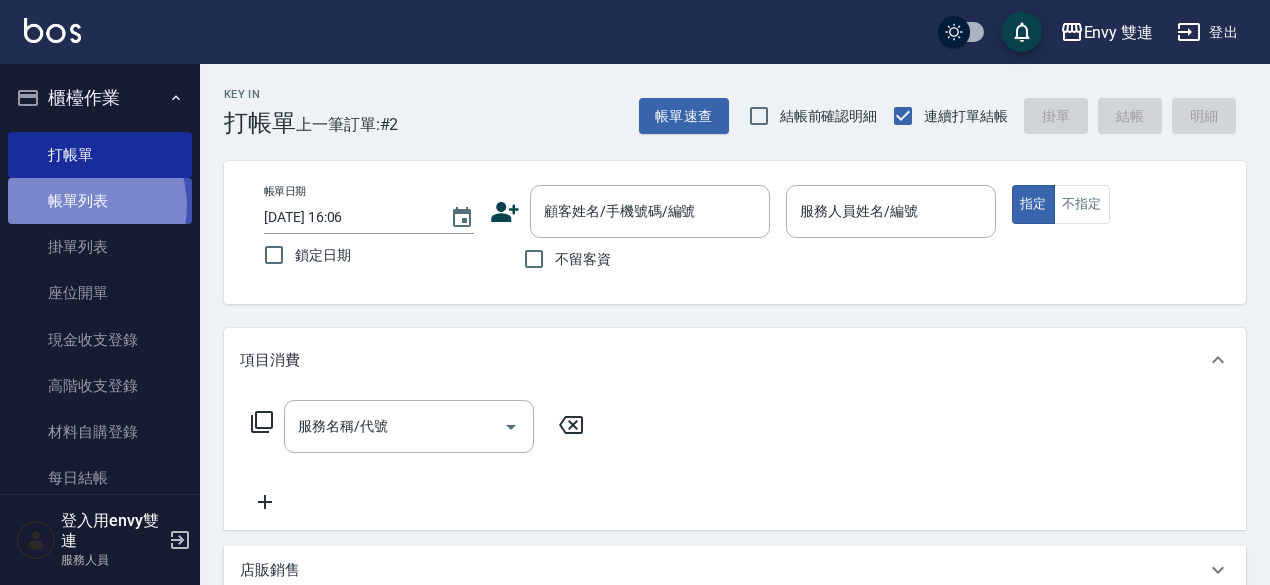click on "帳單列表" at bounding box center (100, 201) 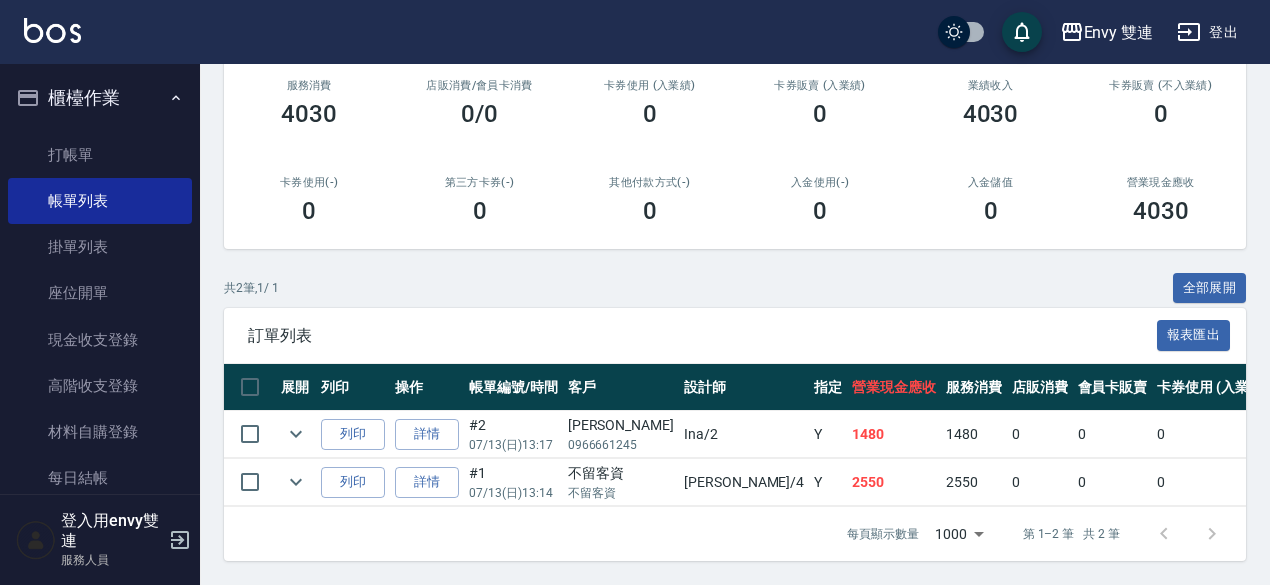 scroll, scrollTop: 260, scrollLeft: 0, axis: vertical 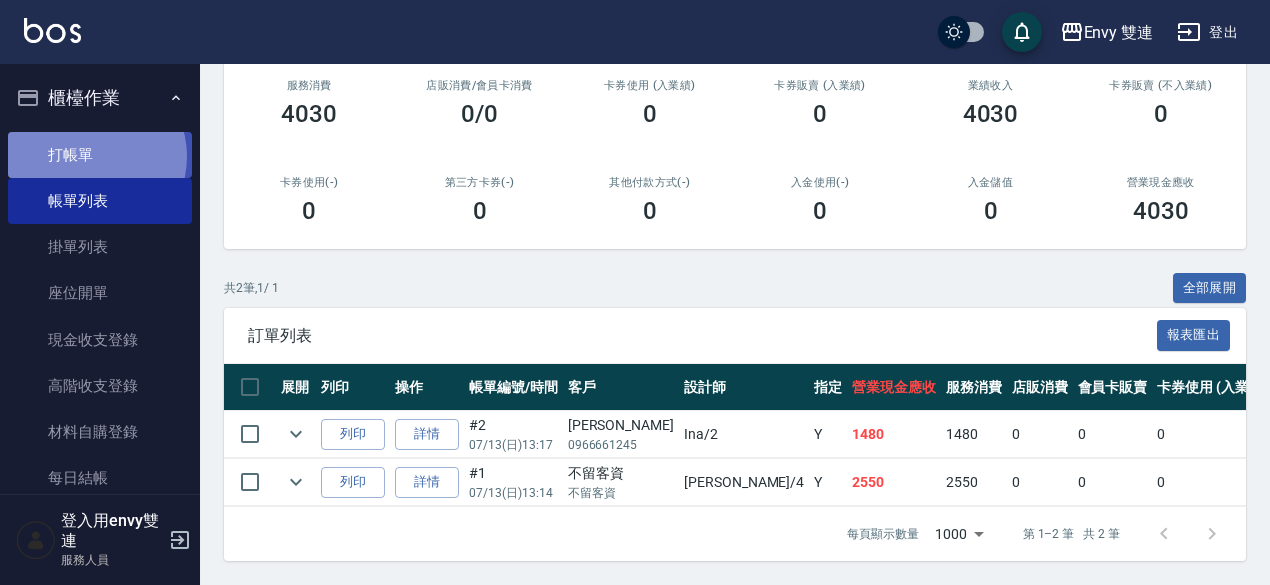 click on "打帳單" at bounding box center (100, 155) 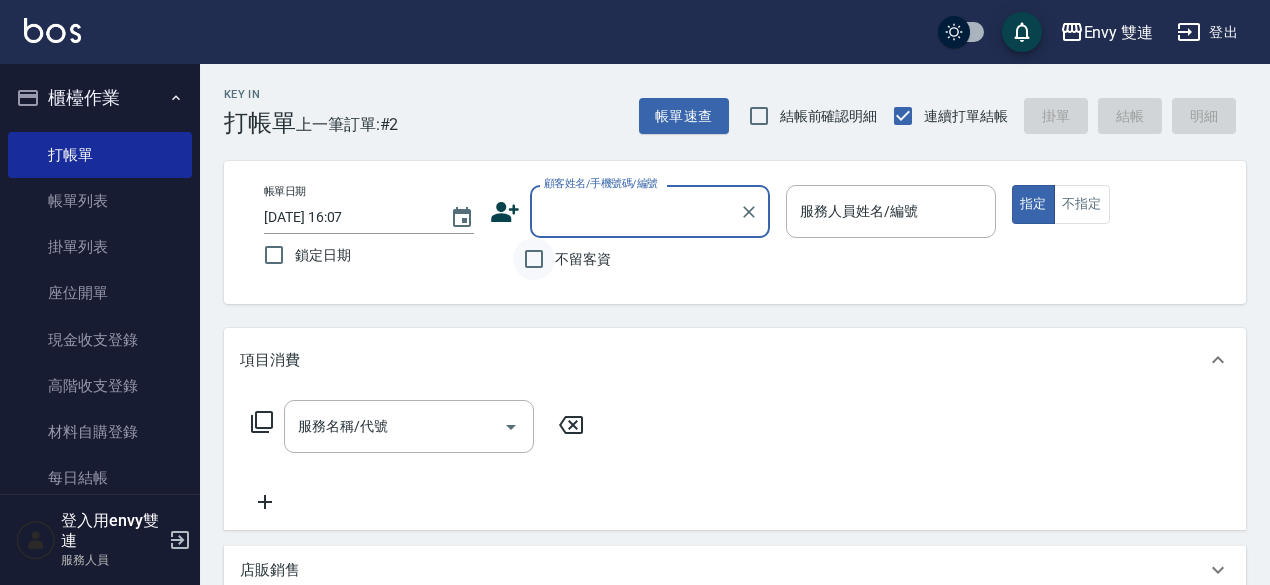 click on "不留客資" at bounding box center [534, 259] 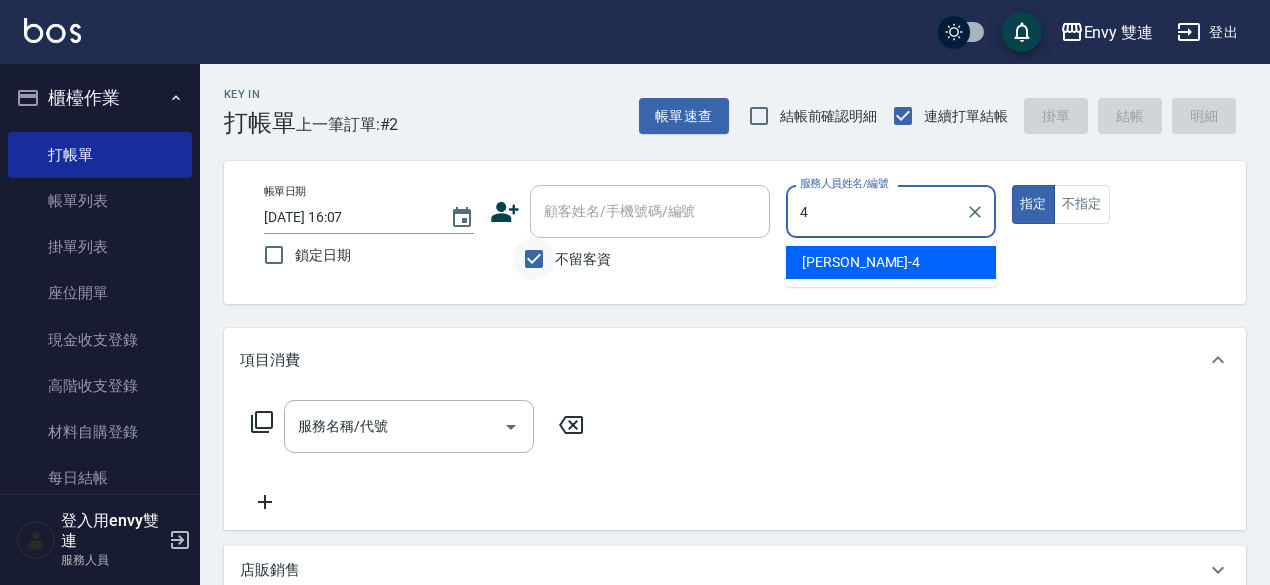 type on "[PERSON_NAME]-4" 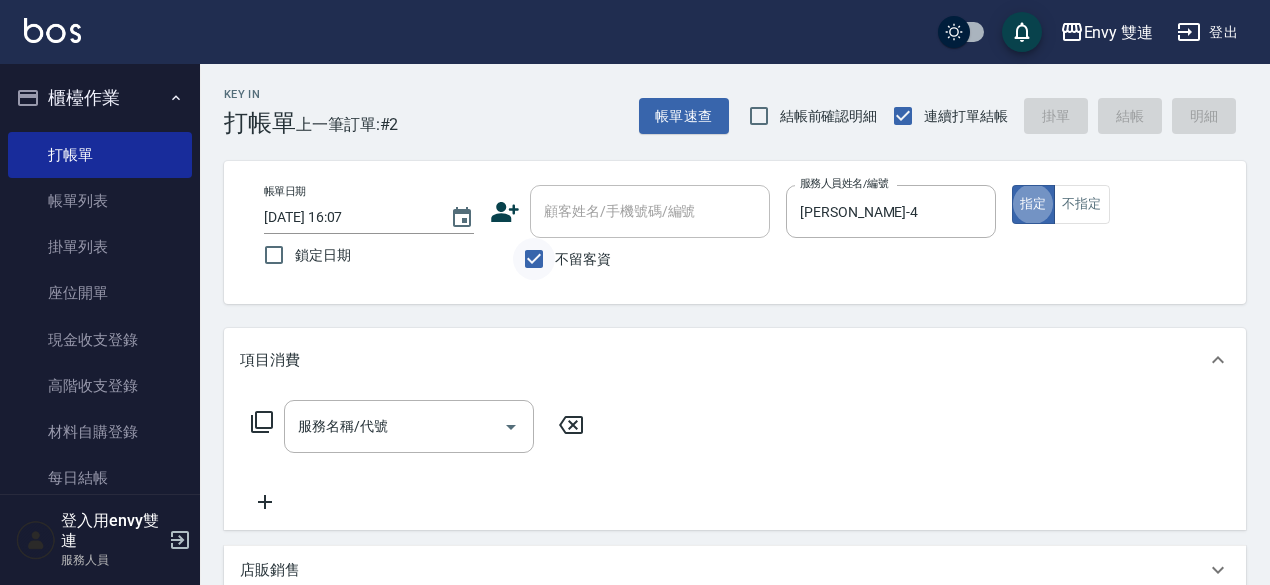 type on "true" 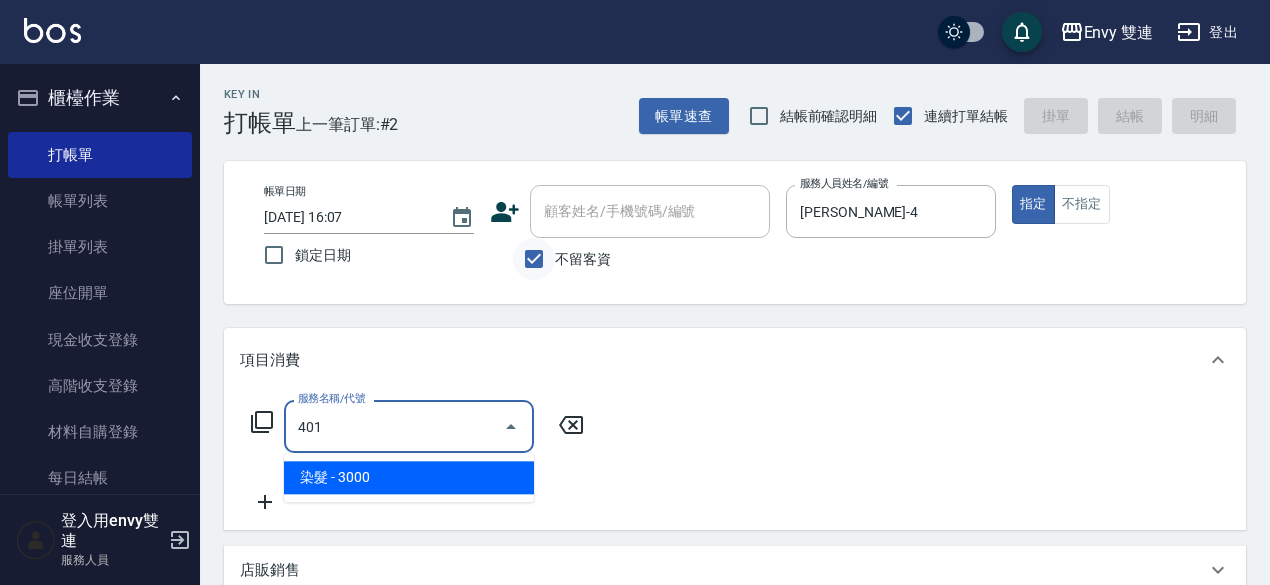 type on "染髮(401)" 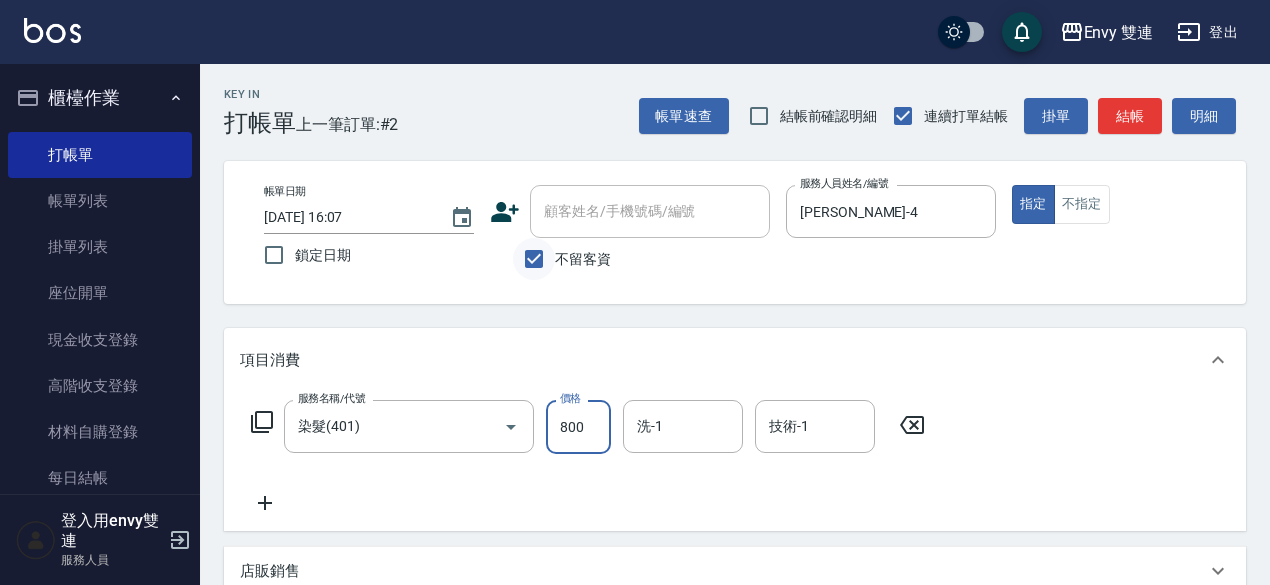 type on "800" 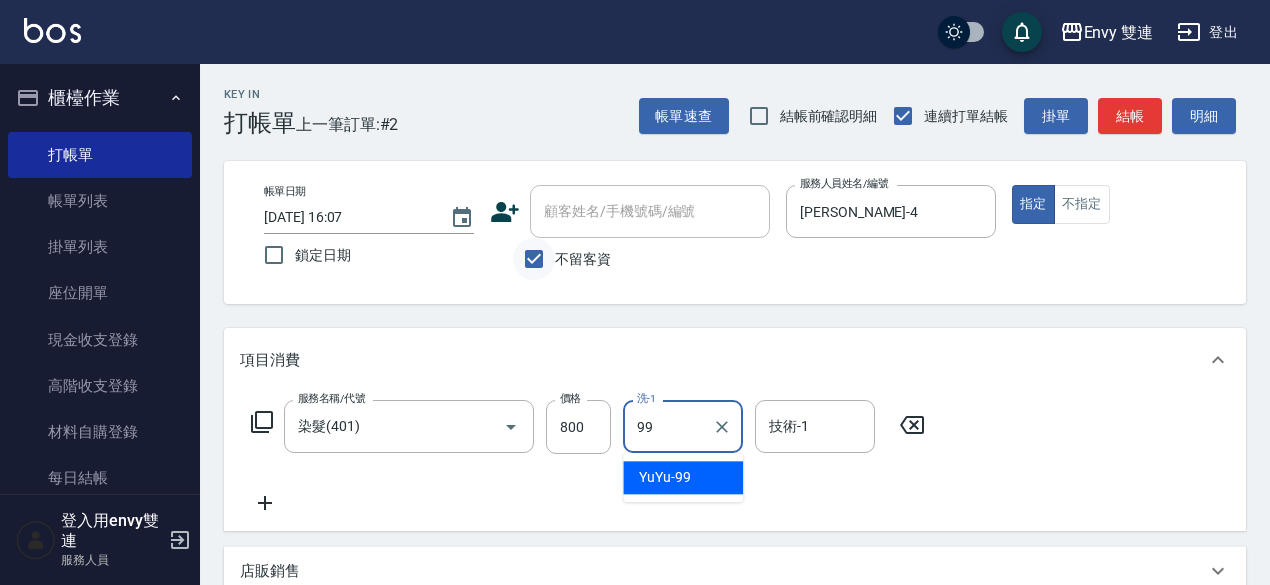 type on "YuYu-99" 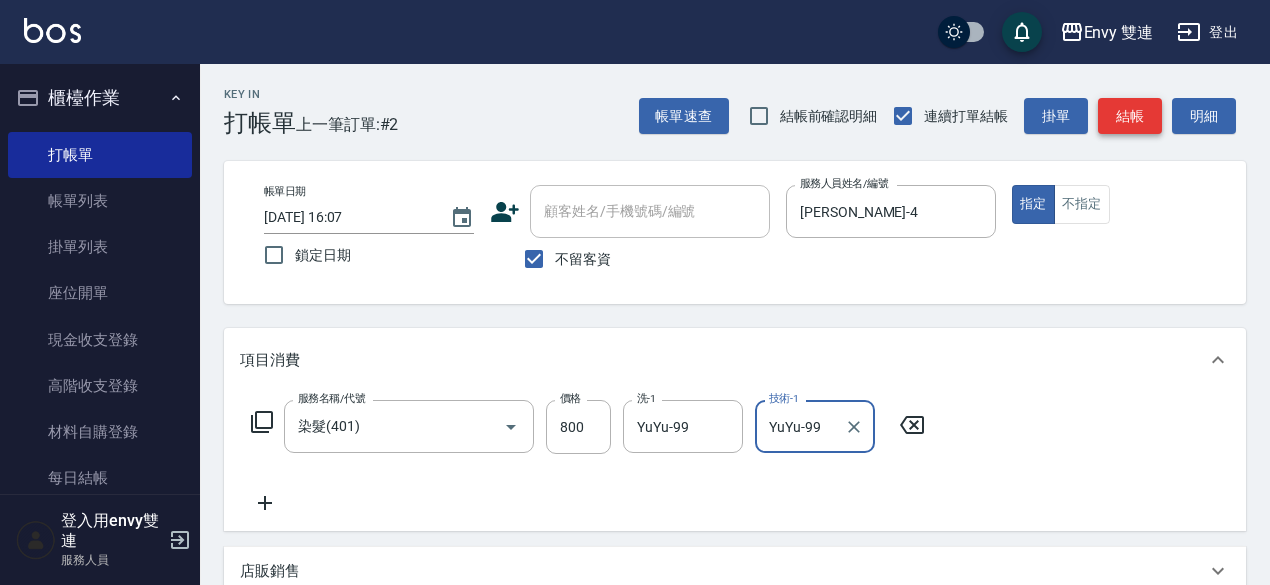 type on "YuYu-99" 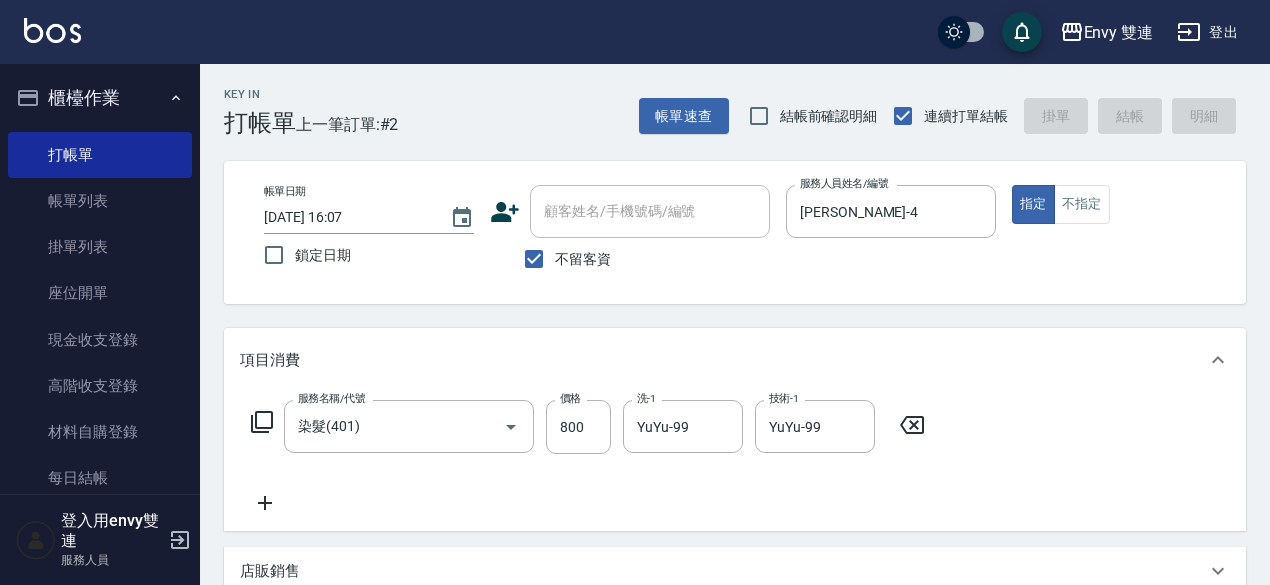 type 